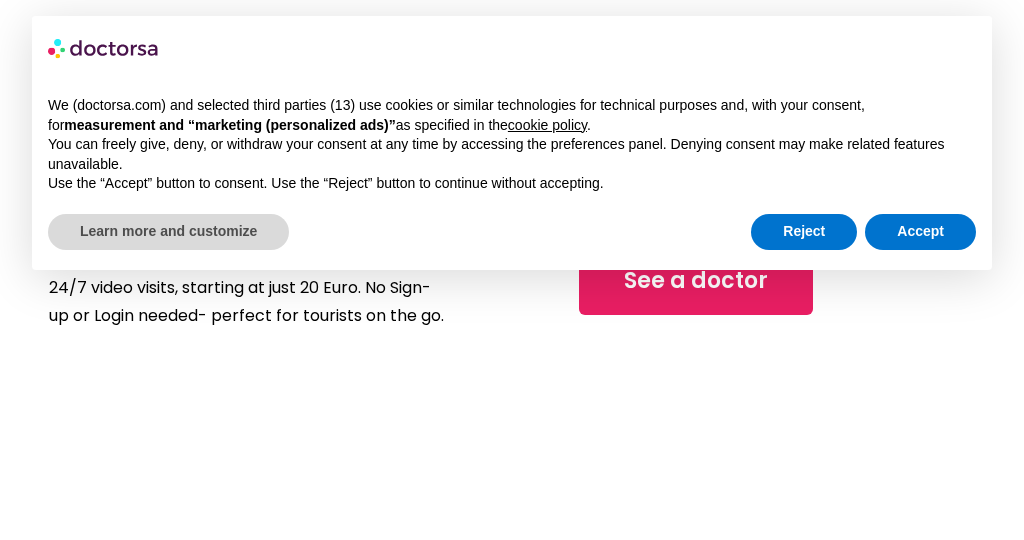 scroll, scrollTop: 10, scrollLeft: 0, axis: vertical 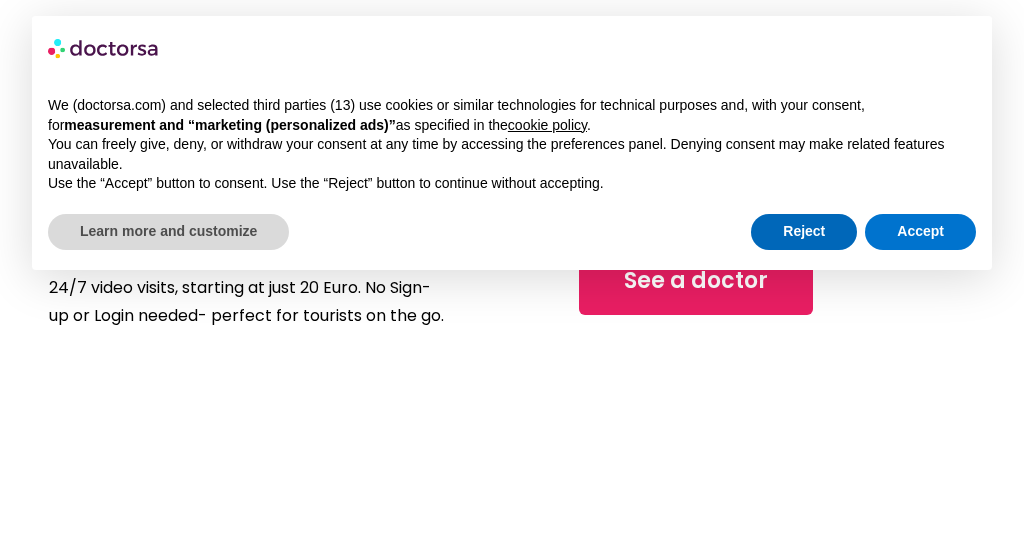 click on "Reject" at bounding box center (804, 232) 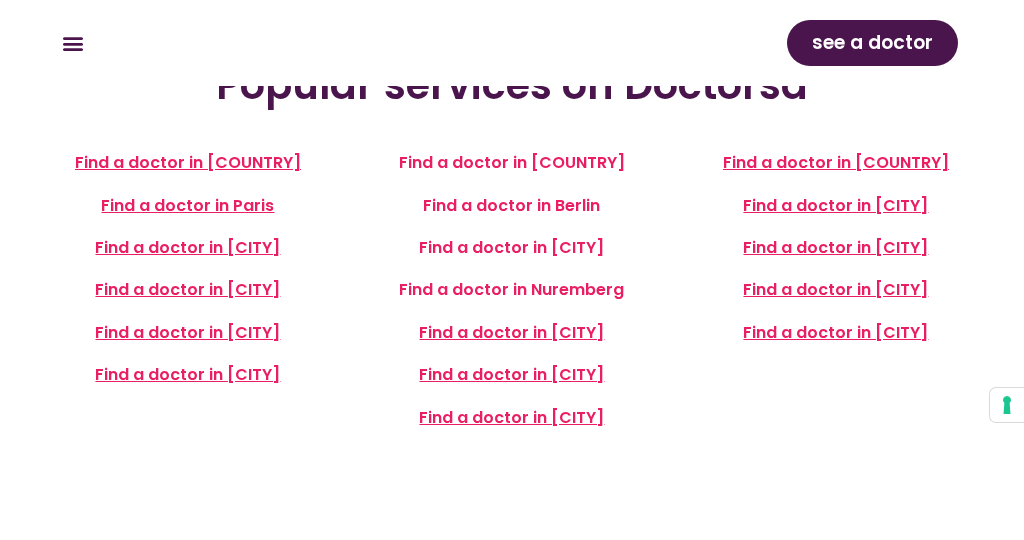 scroll, scrollTop: 516, scrollLeft: 0, axis: vertical 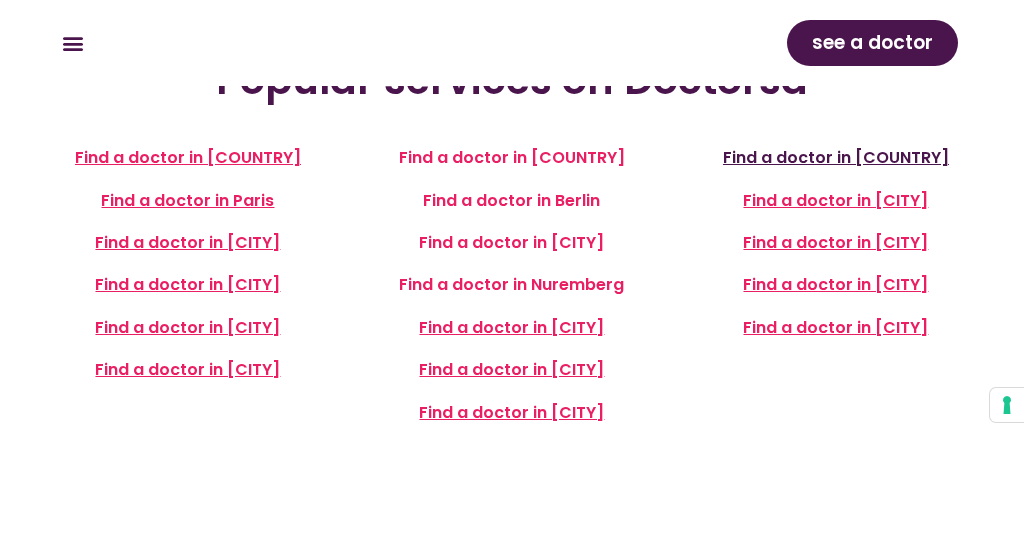 click on "Find a doctor in [COUNTRY]" at bounding box center (836, 157) 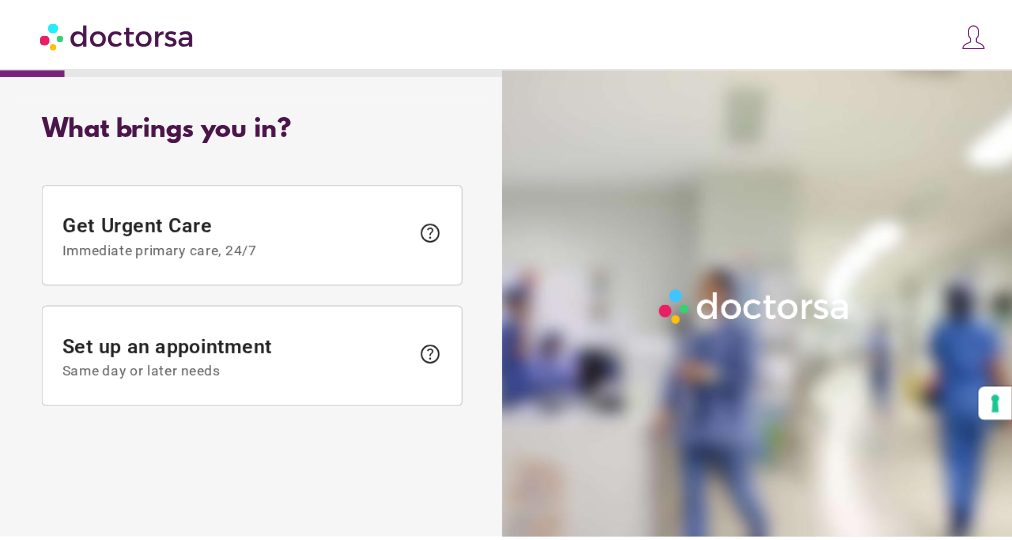 scroll, scrollTop: 0, scrollLeft: 0, axis: both 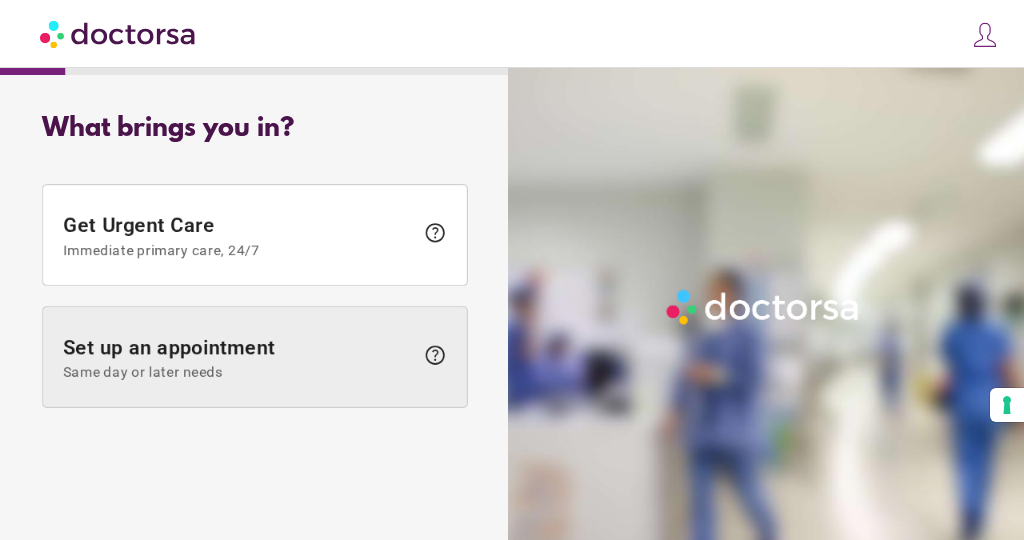 click on "Same day or later needs" at bounding box center [238, 372] 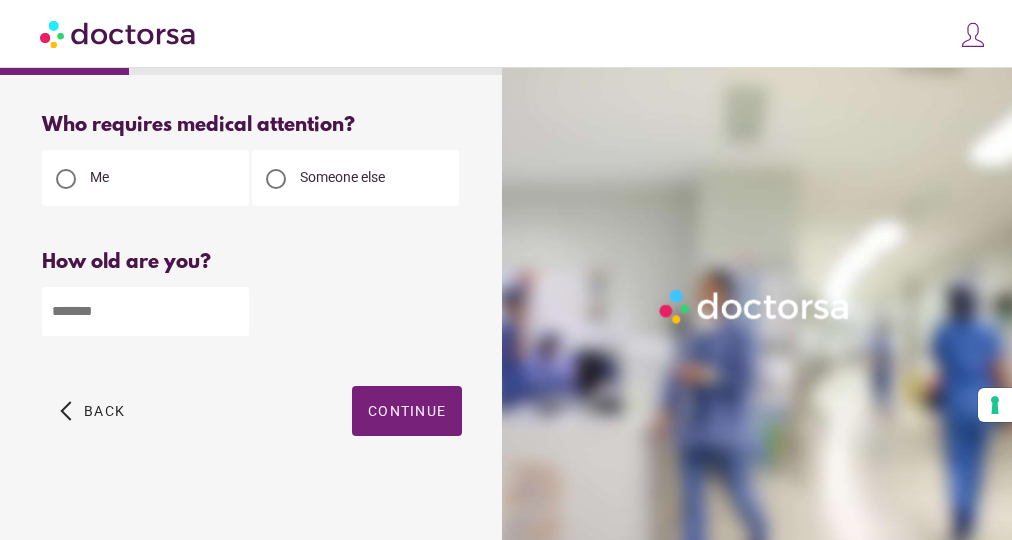 click at bounding box center (145, 311) 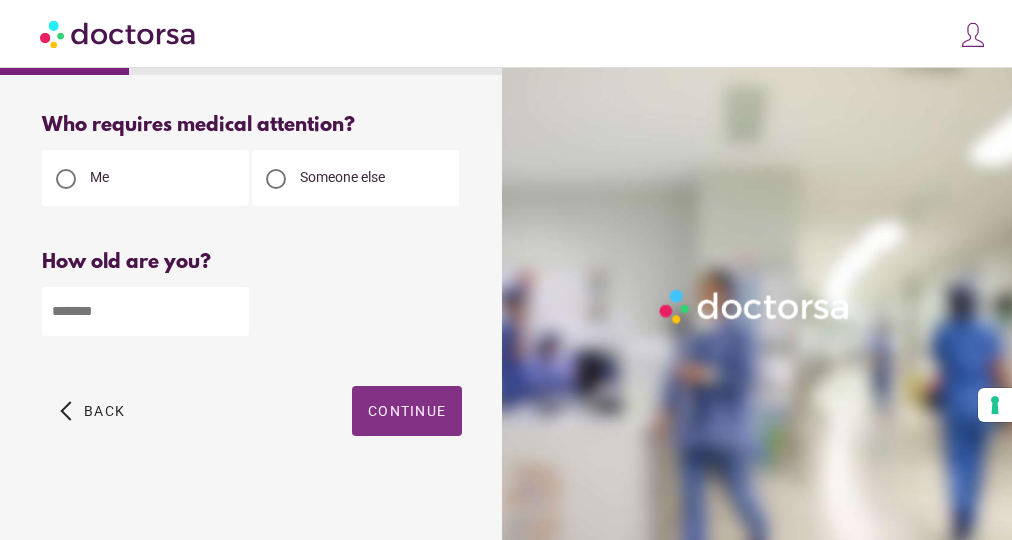 type on "**" 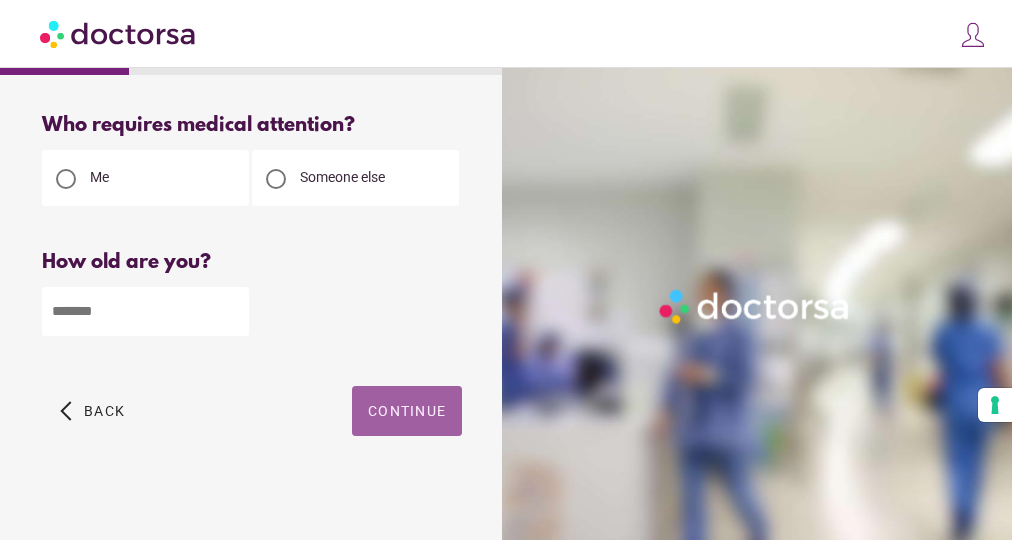 click on "Continue" at bounding box center (407, 411) 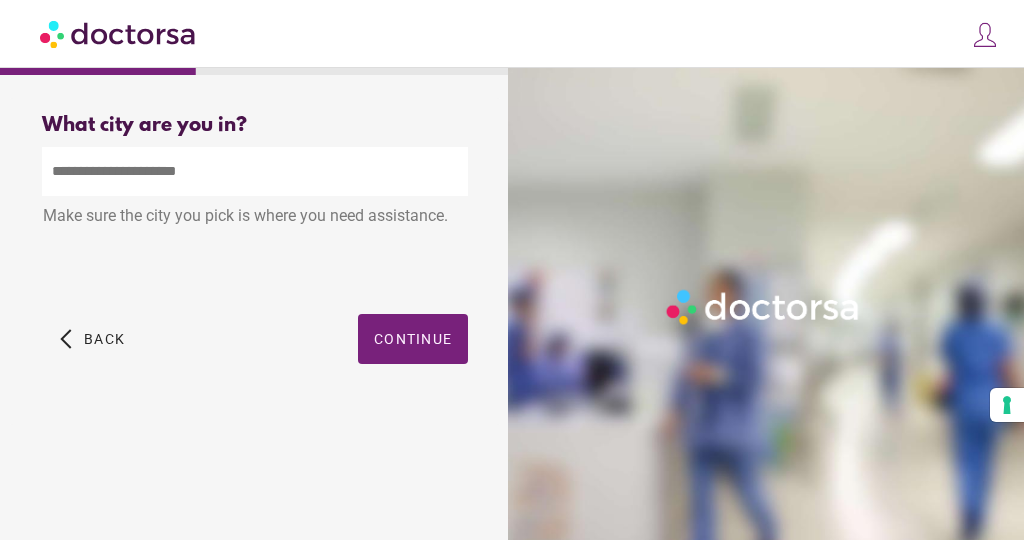 click at bounding box center (255, 171) 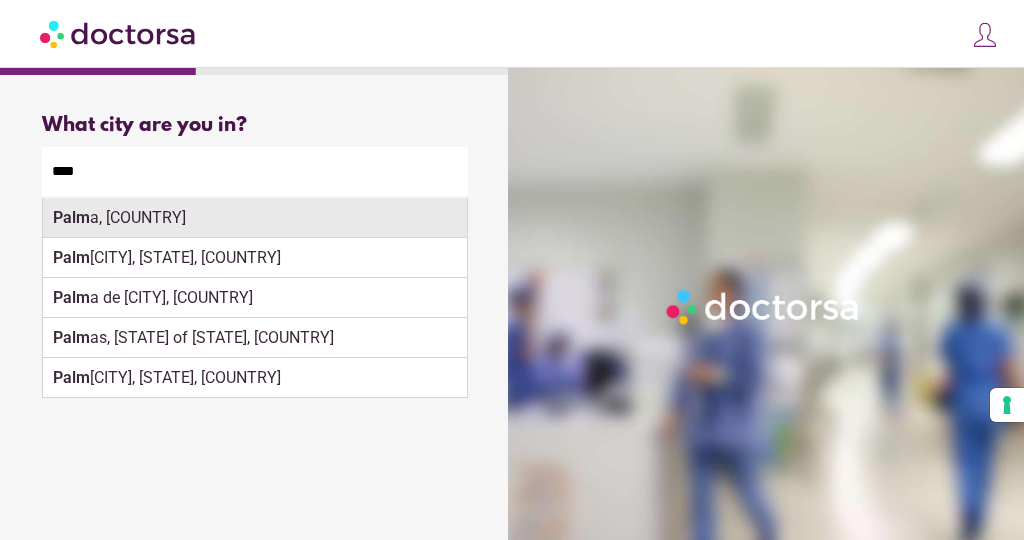 type on "****" 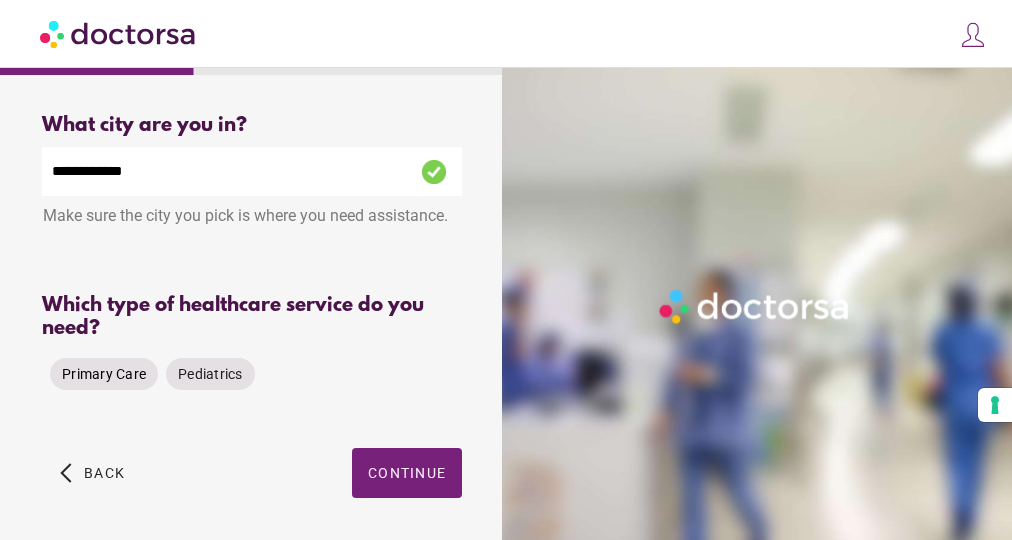 click on "Primary Care" at bounding box center [104, 374] 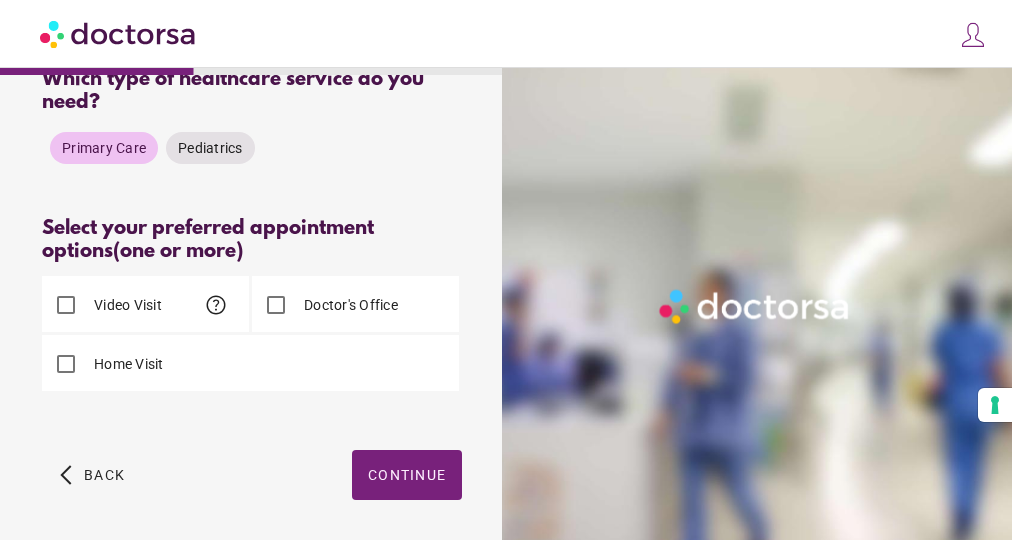 scroll, scrollTop: 227, scrollLeft: 0, axis: vertical 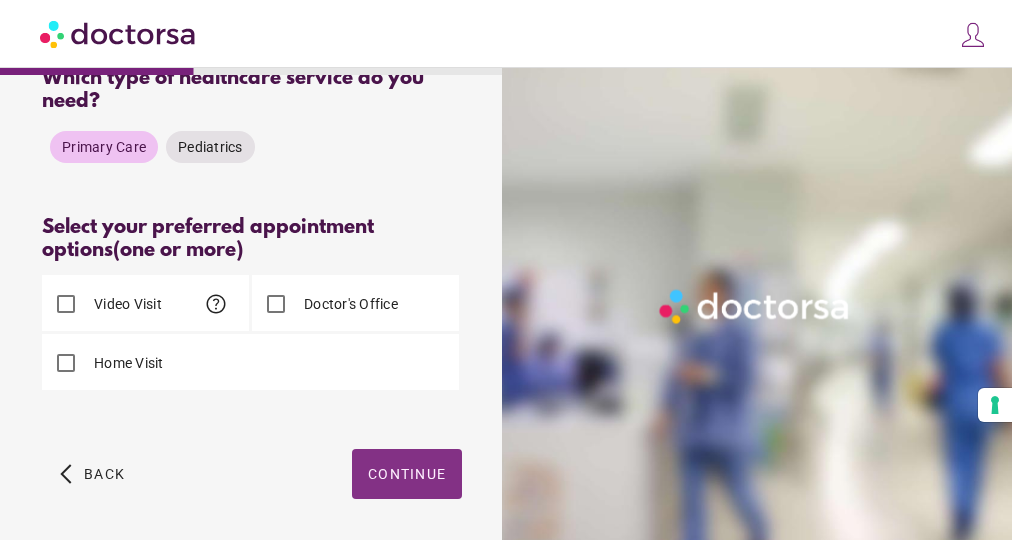 click on "Continue" at bounding box center (407, 474) 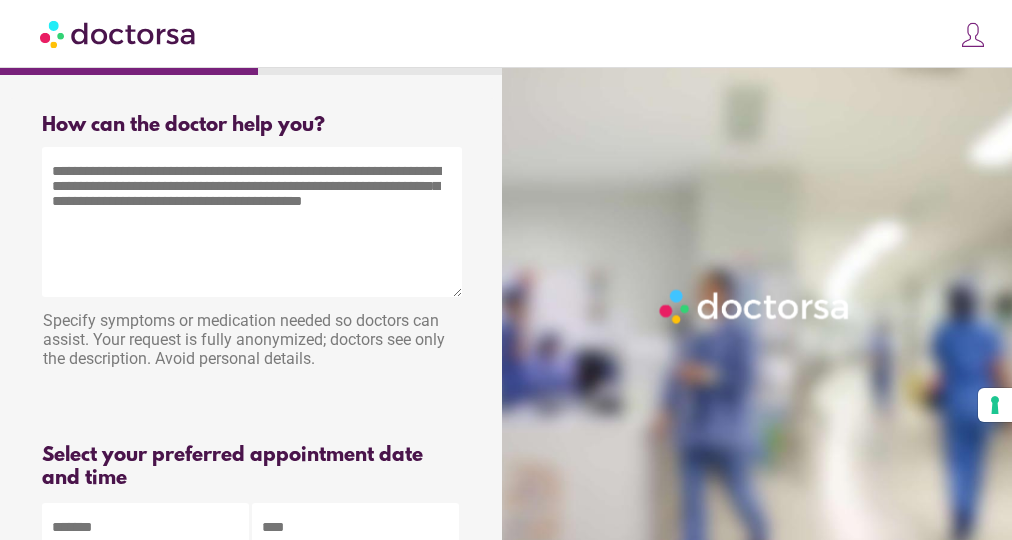 click at bounding box center (252, 222) 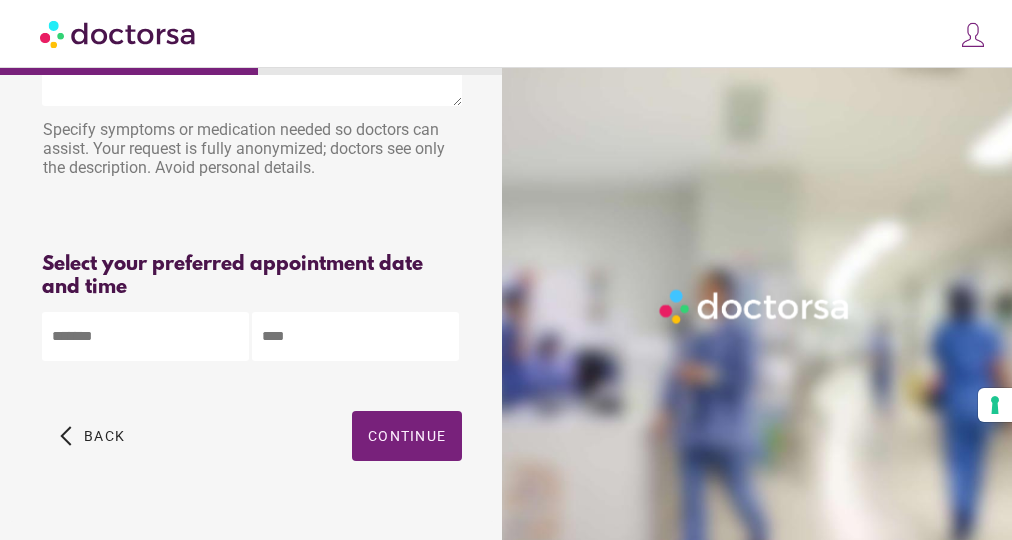 scroll, scrollTop: 191, scrollLeft: 0, axis: vertical 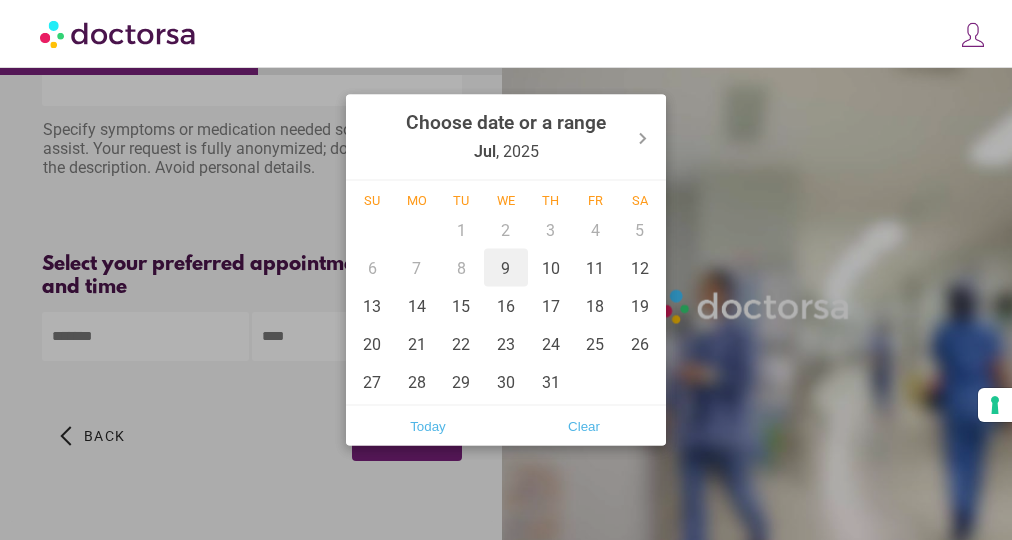 click on "9" at bounding box center [506, 268] 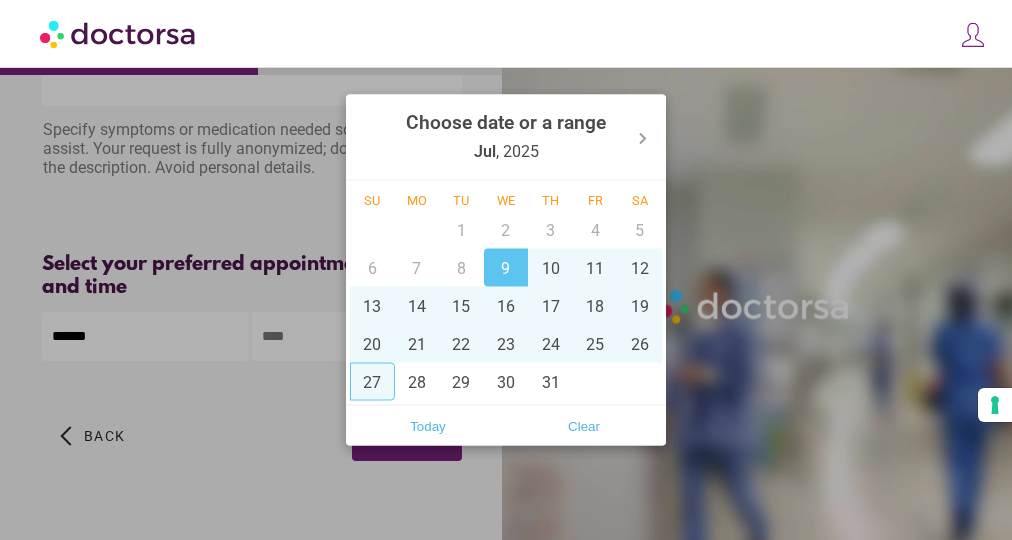 click at bounding box center [506, 270] 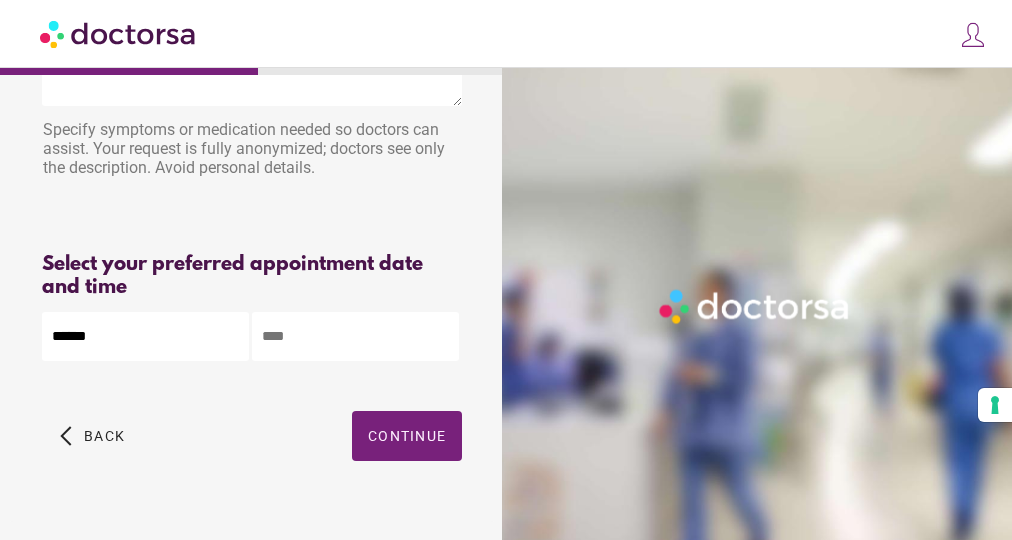 click at bounding box center (355, 336) 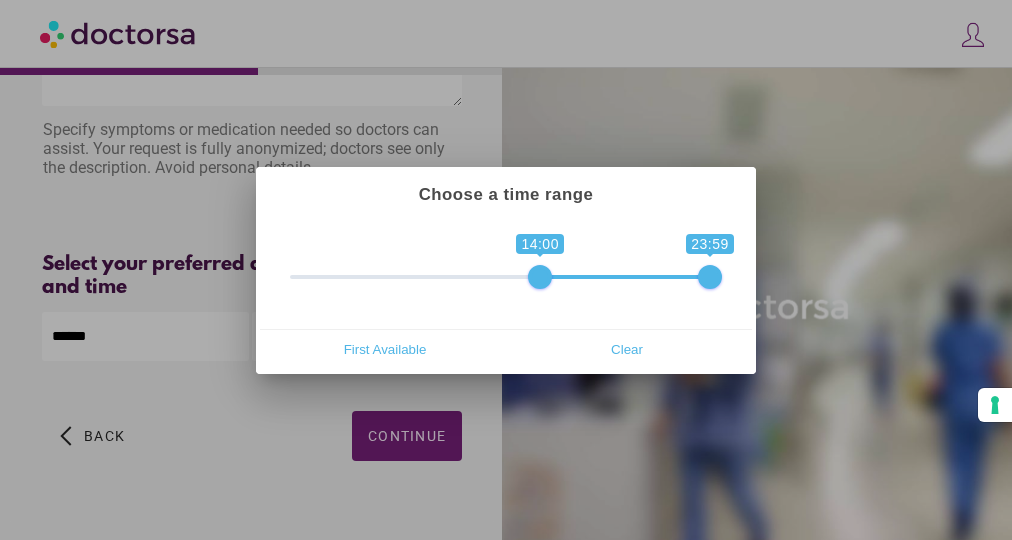 drag, startPoint x: 298, startPoint y: 278, endPoint x: 541, endPoint y: 291, distance: 243.34749 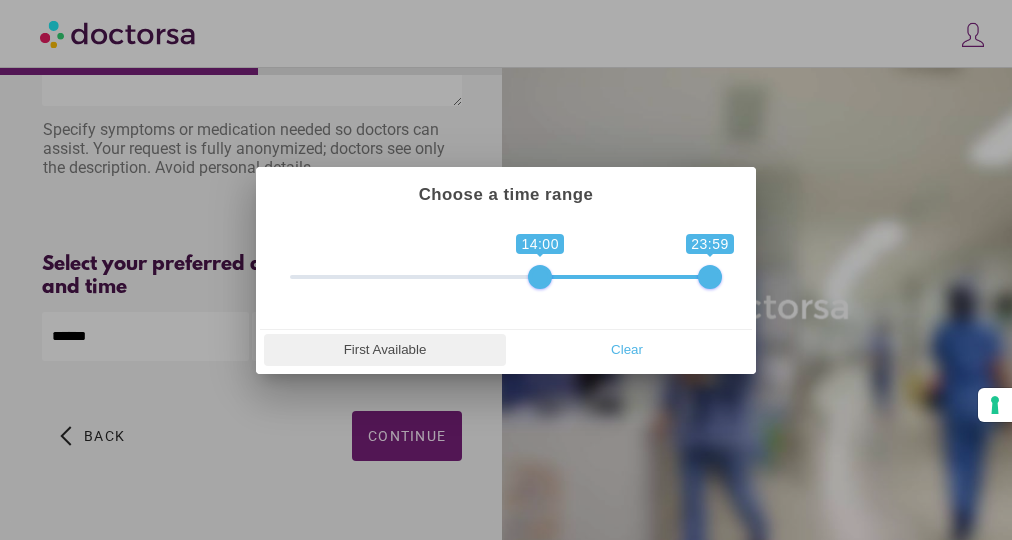 click on "First Available" at bounding box center (385, 350) 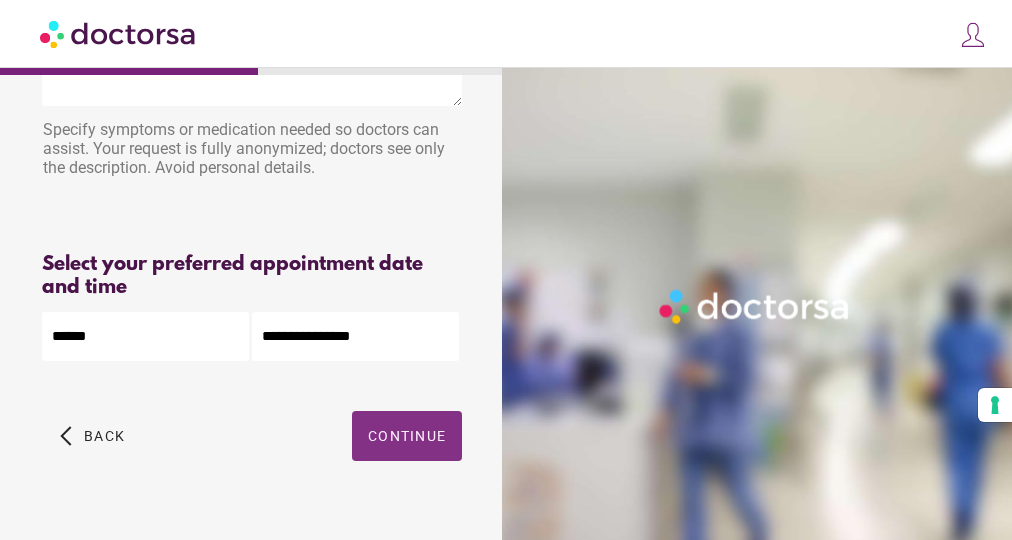 click on "Continue" at bounding box center (407, 436) 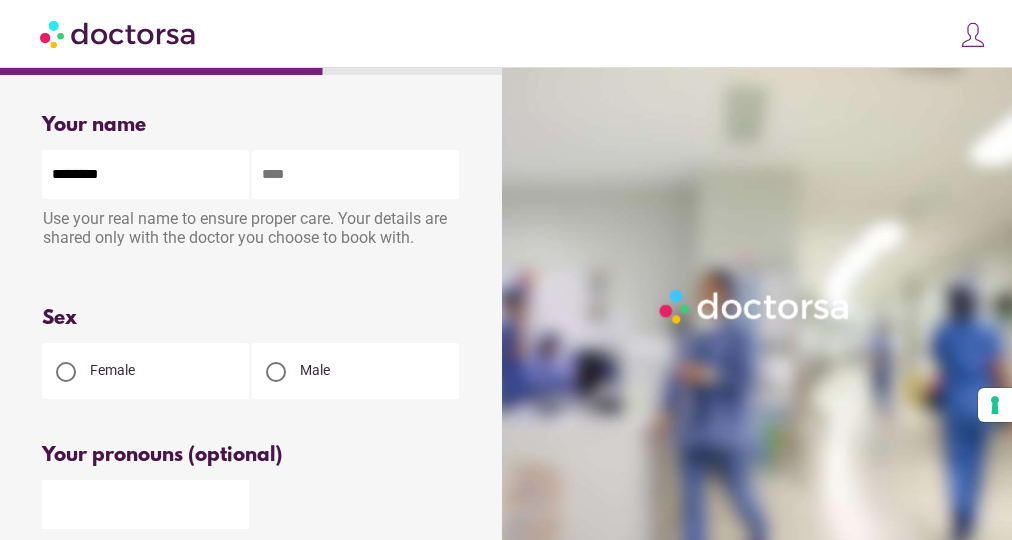 type on "*******" 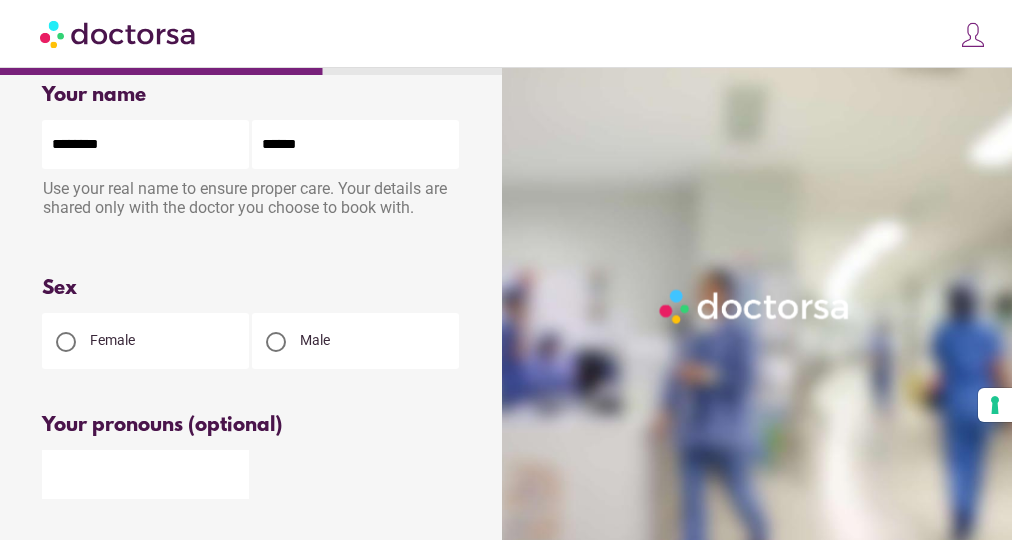 scroll, scrollTop: 62, scrollLeft: 0, axis: vertical 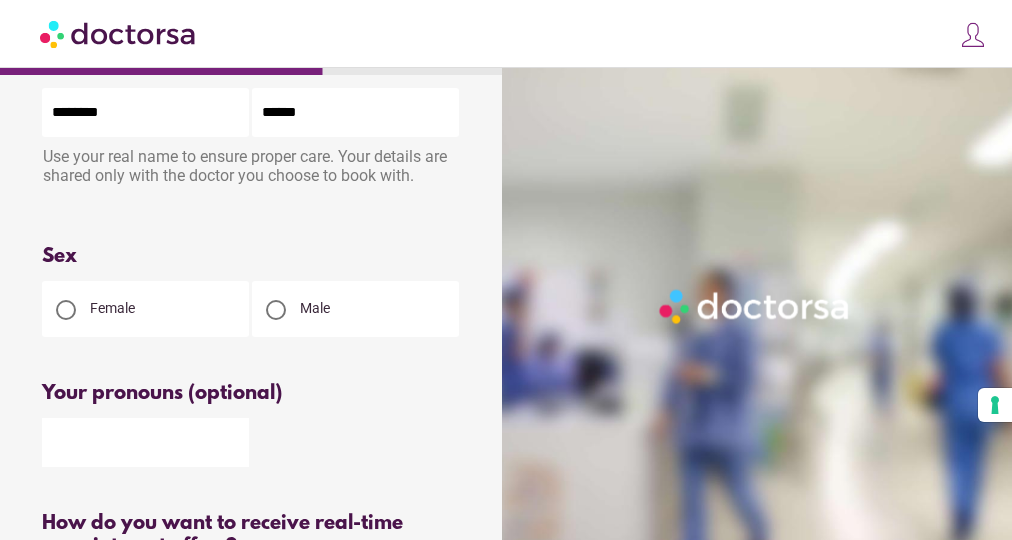 type on "******" 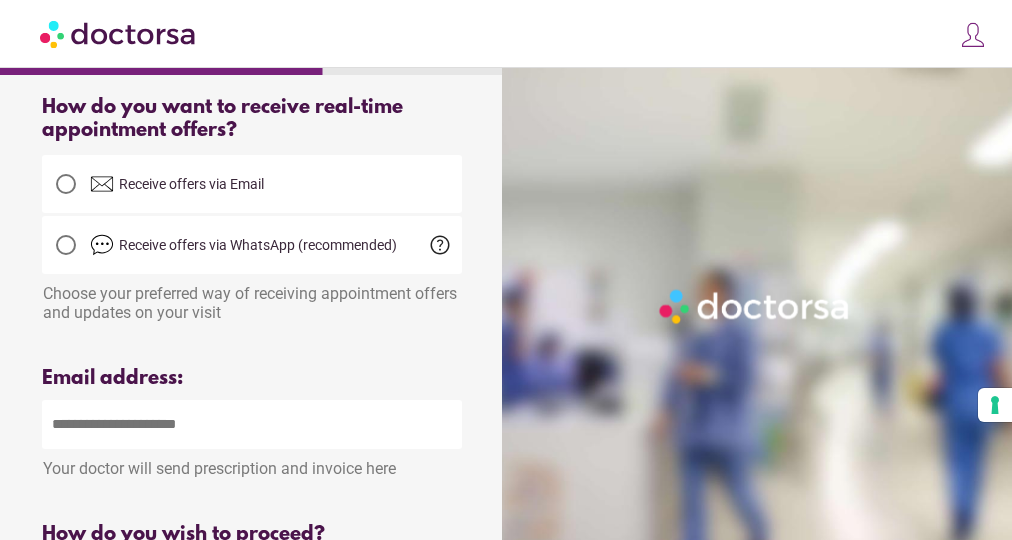 scroll, scrollTop: 494, scrollLeft: 0, axis: vertical 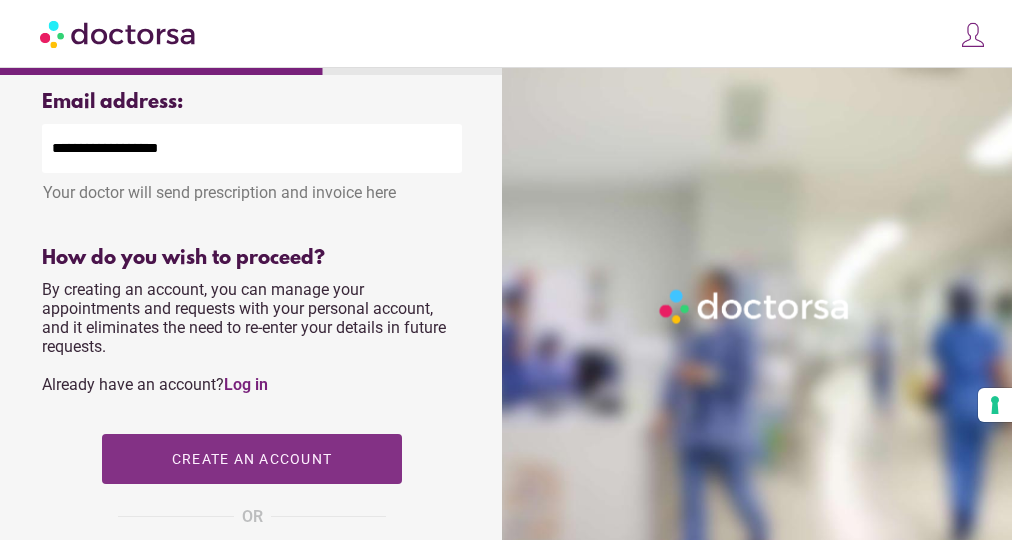 type on "**********" 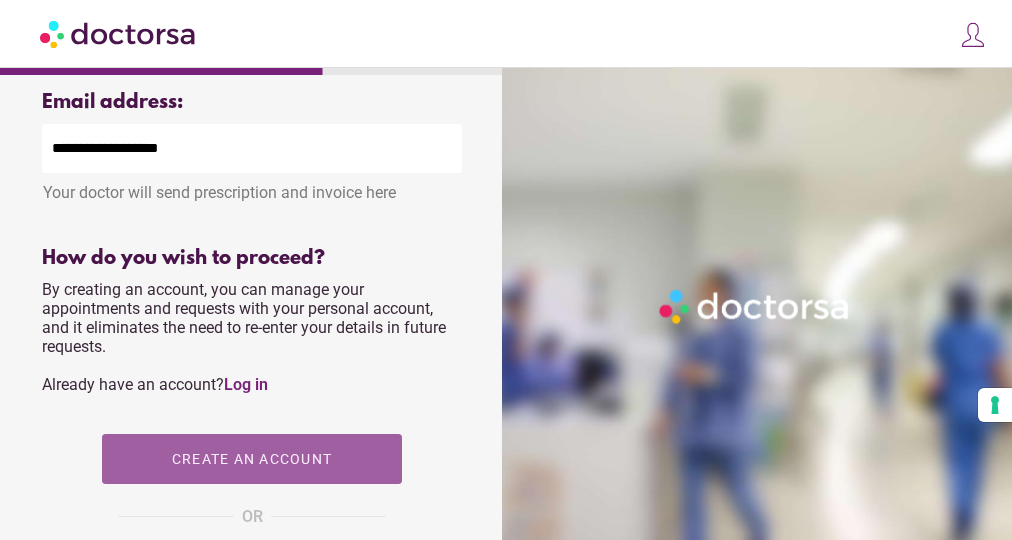 click on "Create an account" at bounding box center (252, 459) 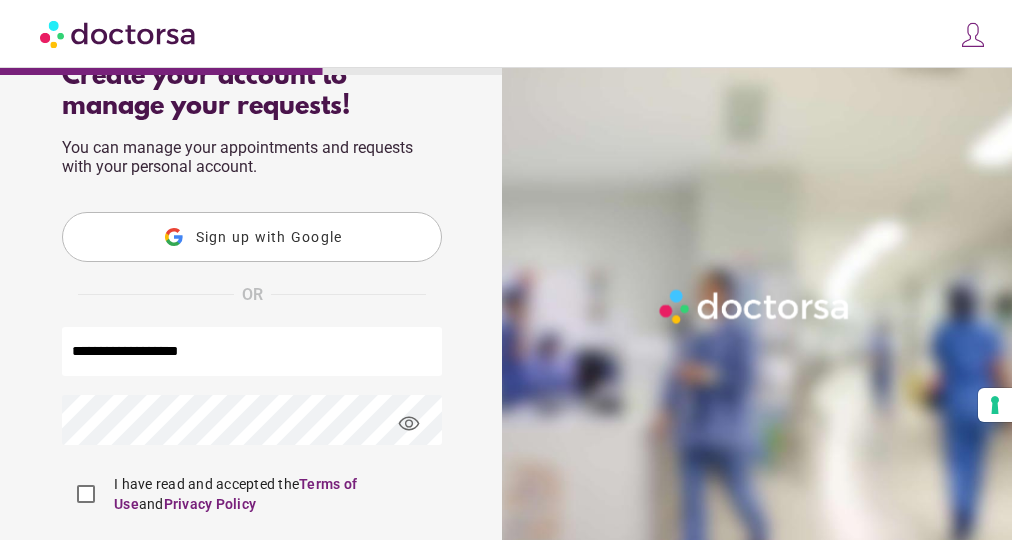 scroll, scrollTop: 108, scrollLeft: 0, axis: vertical 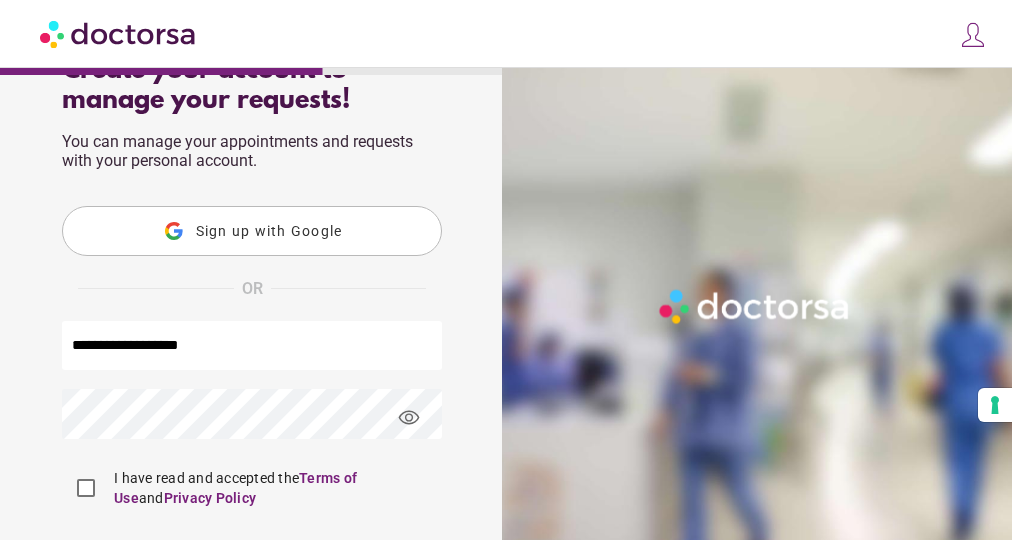 click on "**********" at bounding box center [252, 353] 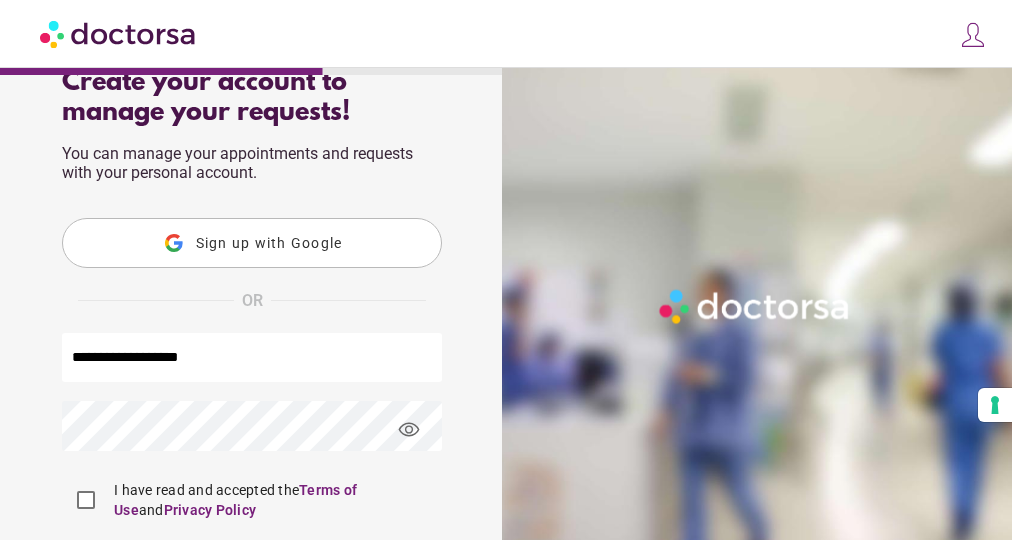 scroll, scrollTop: 110, scrollLeft: 0, axis: vertical 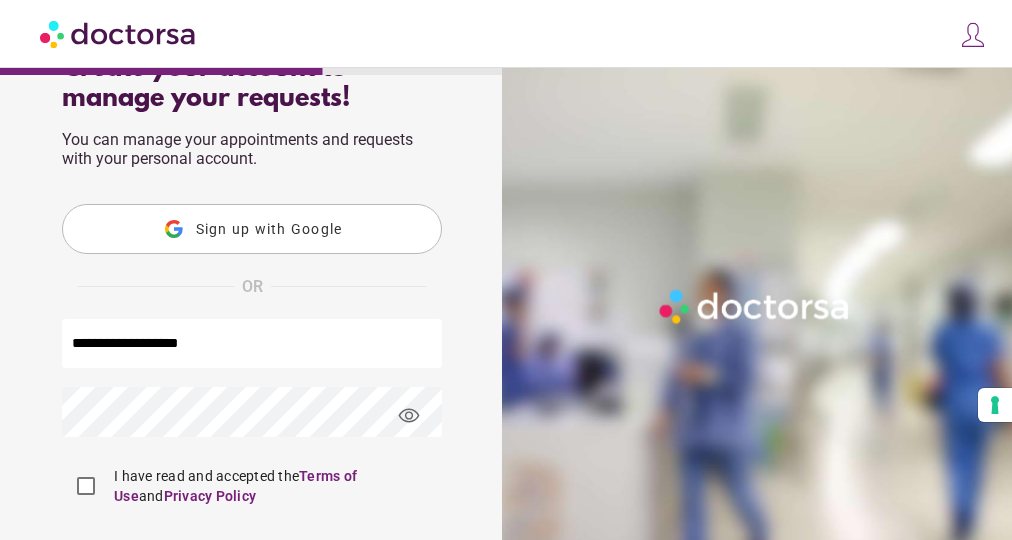 click on "visibility" at bounding box center [409, 416] 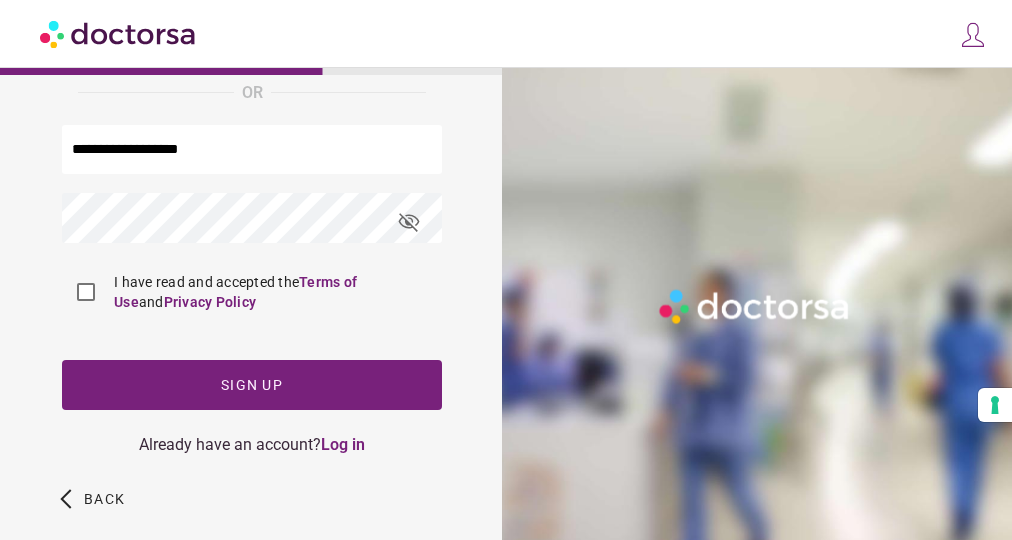 scroll, scrollTop: 309, scrollLeft: 0, axis: vertical 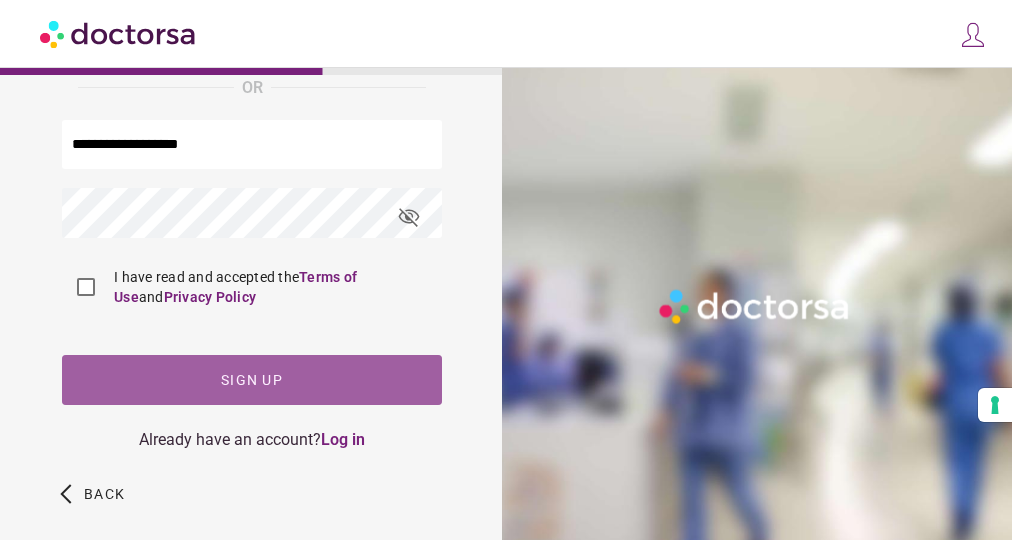 click at bounding box center (252, 380) 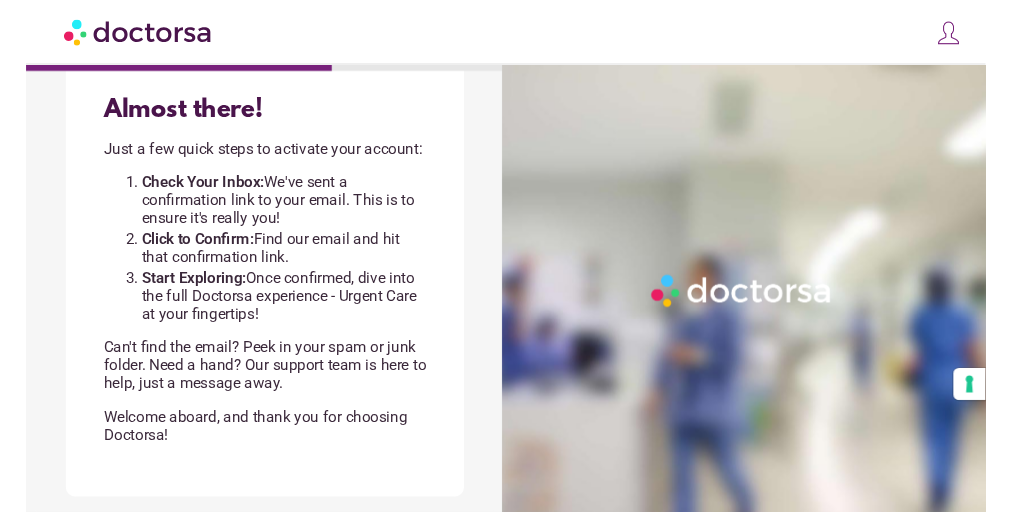 scroll, scrollTop: 102, scrollLeft: 0, axis: vertical 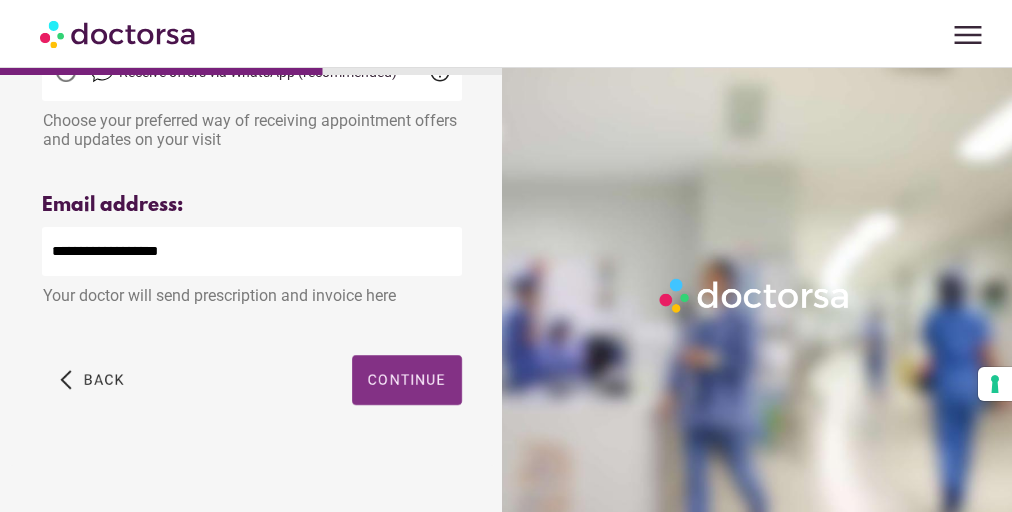 click on "Continue" at bounding box center (407, 380) 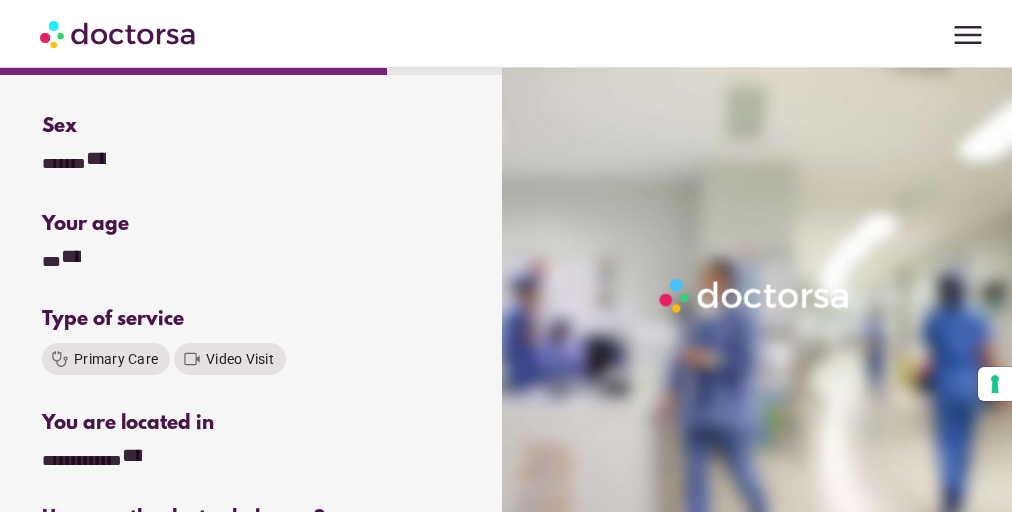 scroll, scrollTop: 201, scrollLeft: 0, axis: vertical 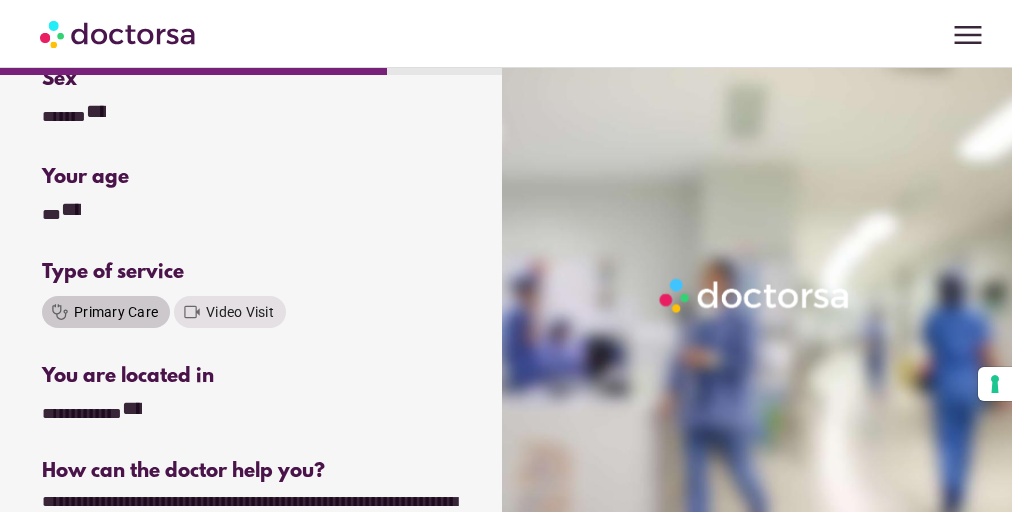 click on "Primary Care" at bounding box center [116, 312] 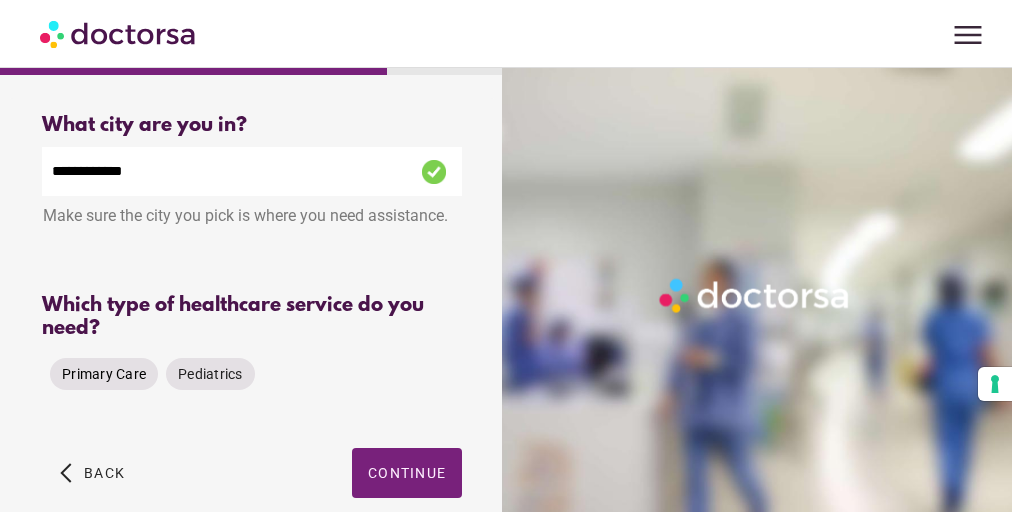 click on "Primary Care" at bounding box center (104, 374) 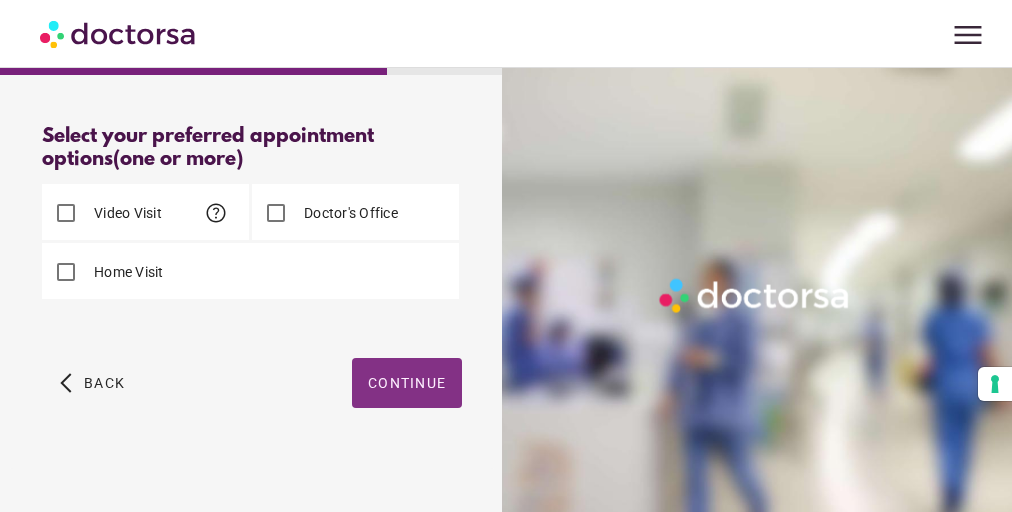 scroll, scrollTop: 317, scrollLeft: 0, axis: vertical 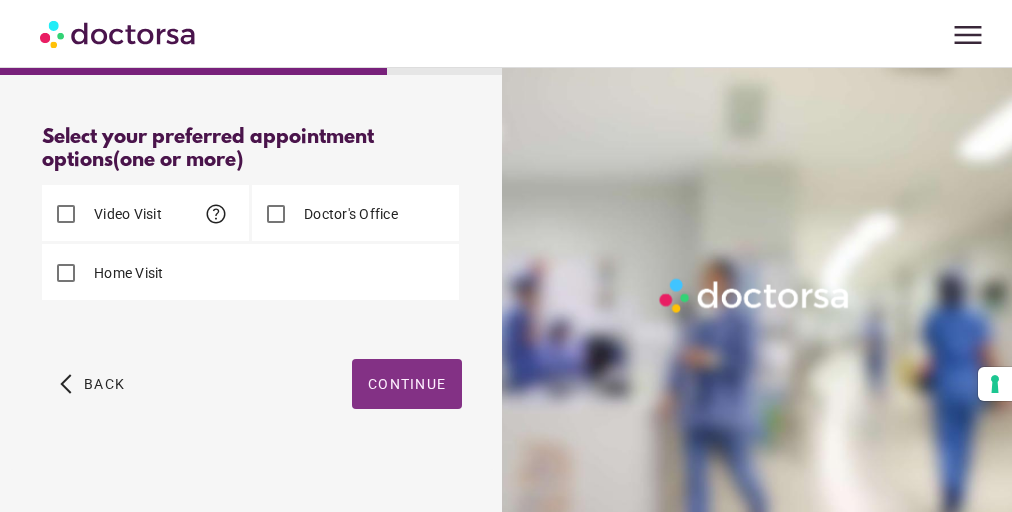 click on "Continue" at bounding box center [407, 384] 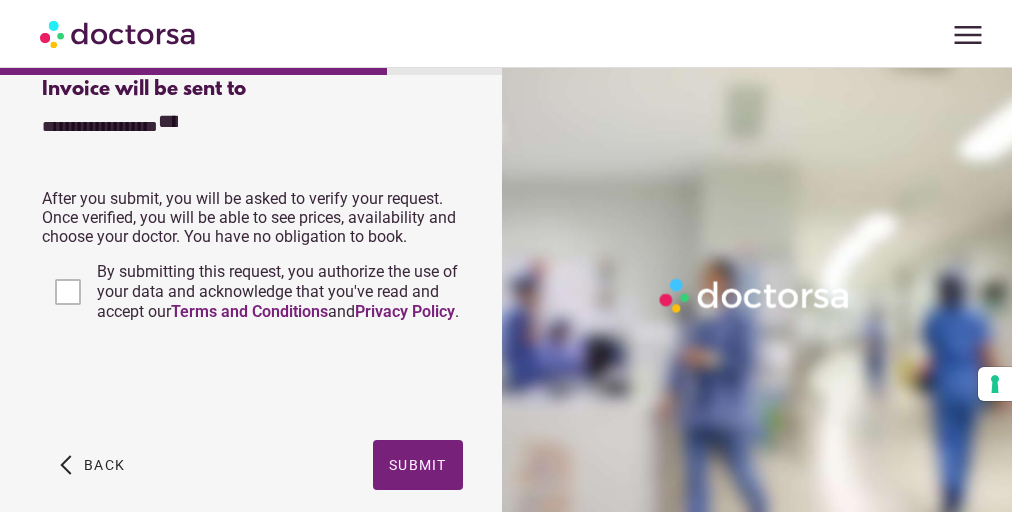 scroll, scrollTop: 935, scrollLeft: 0, axis: vertical 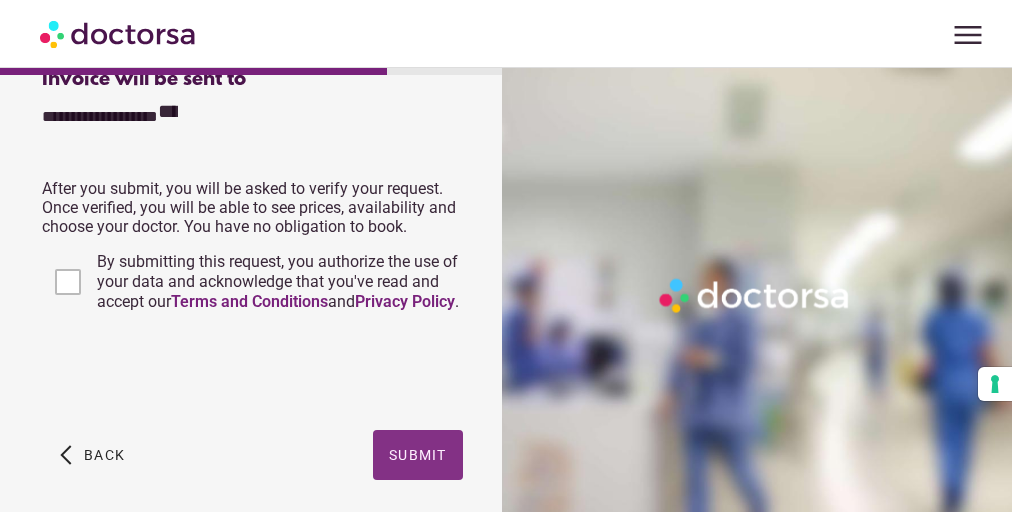 click on "Submit" at bounding box center (418, 455) 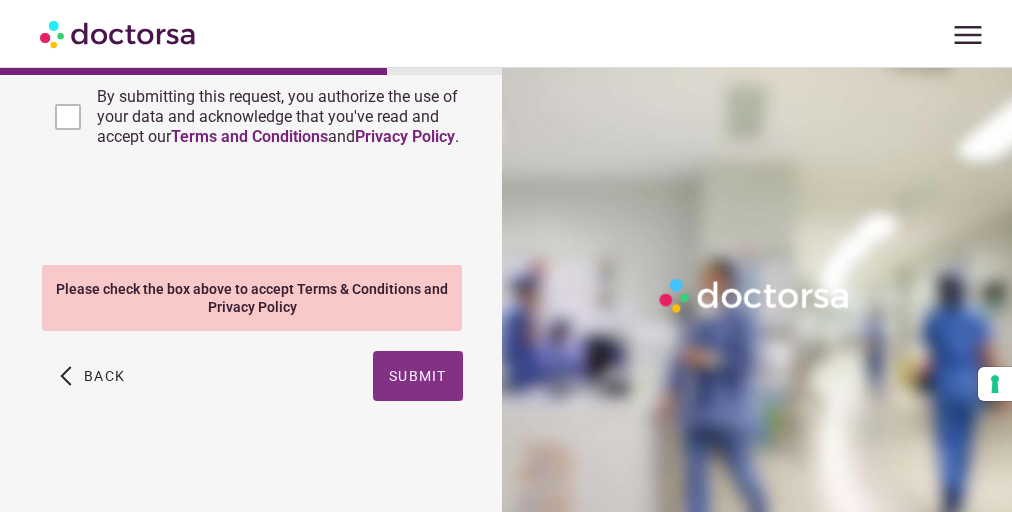 click on "Submit" at bounding box center [418, 376] 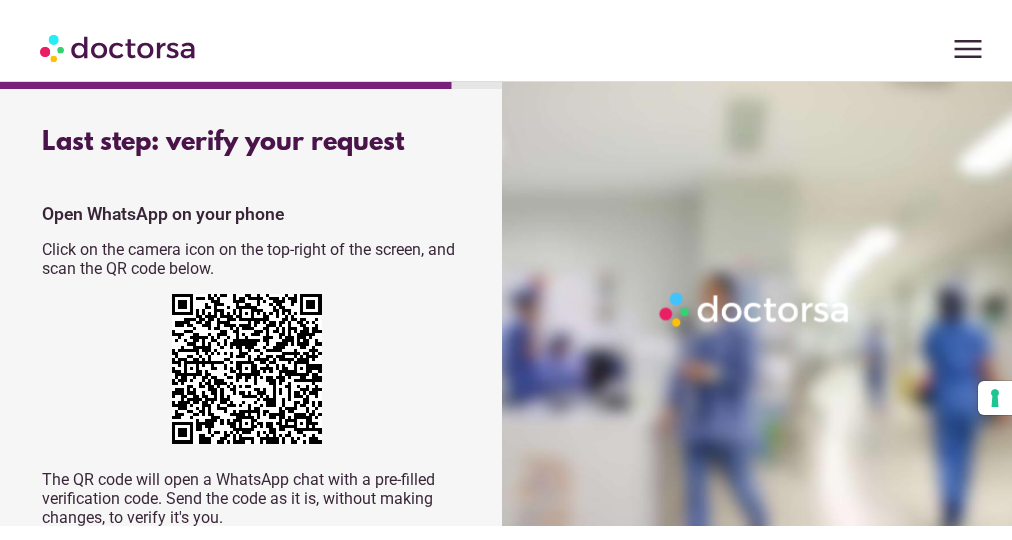 scroll, scrollTop: 0, scrollLeft: 0, axis: both 